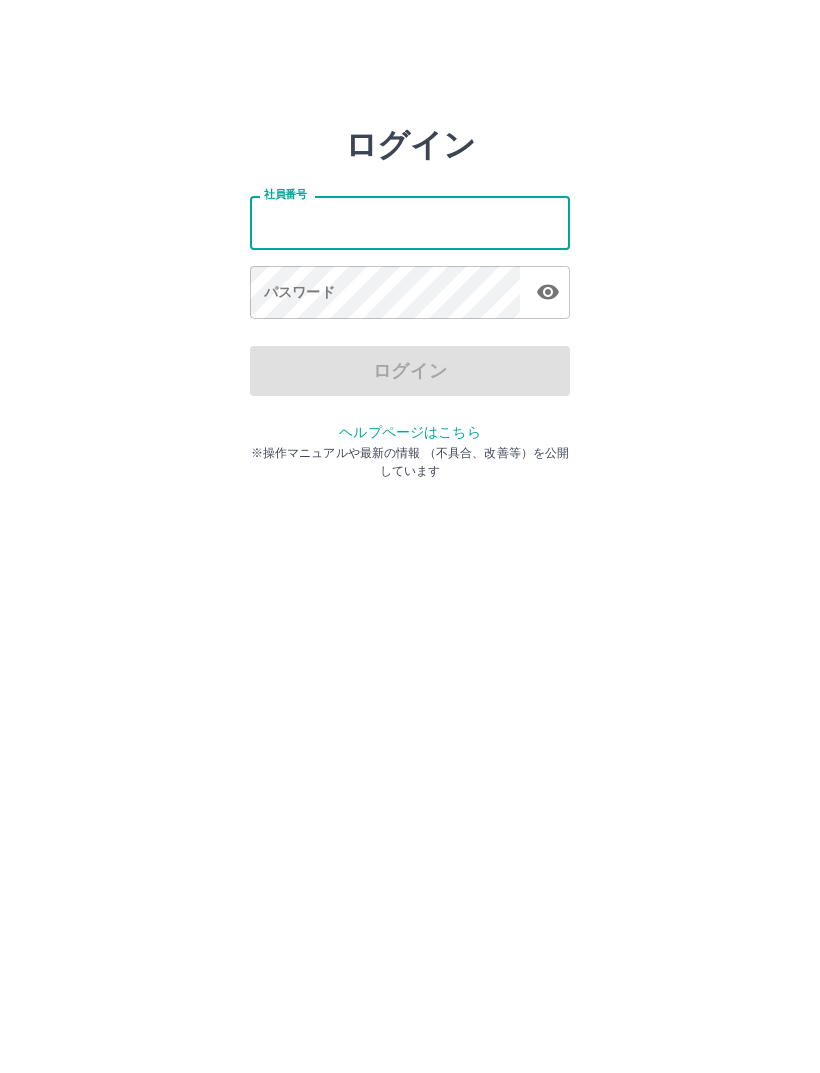 scroll, scrollTop: 0, scrollLeft: 0, axis: both 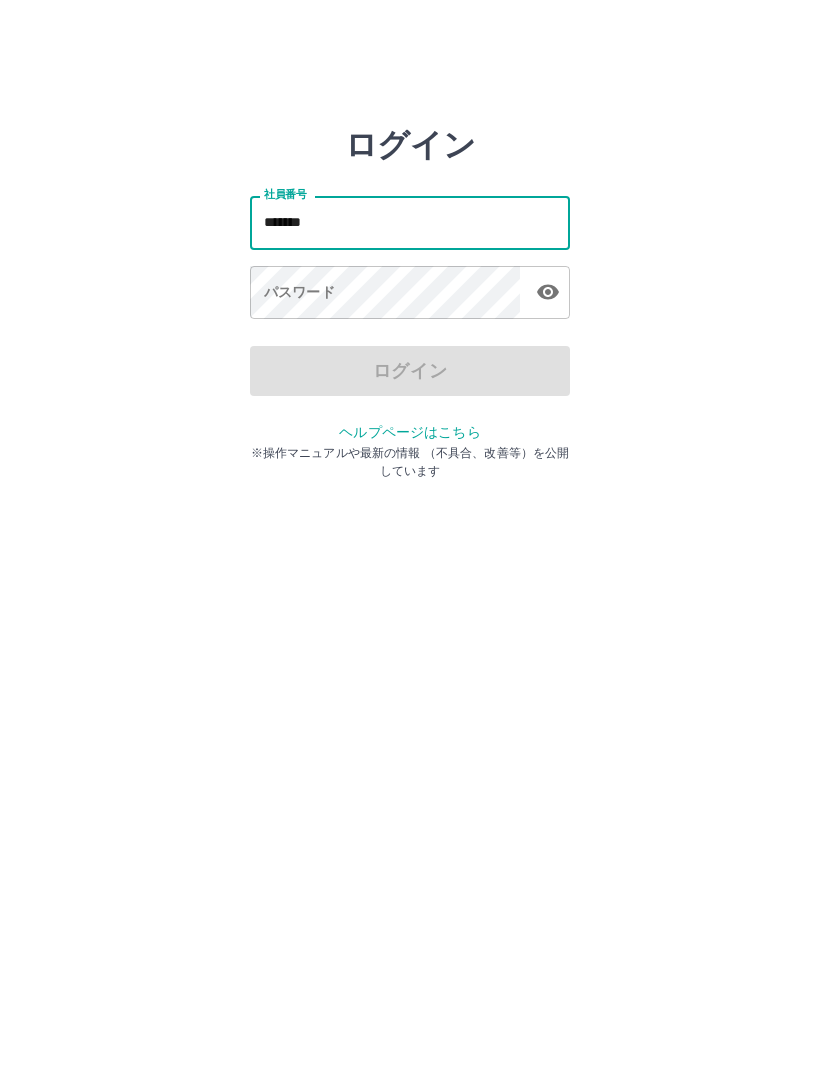 type on "*******" 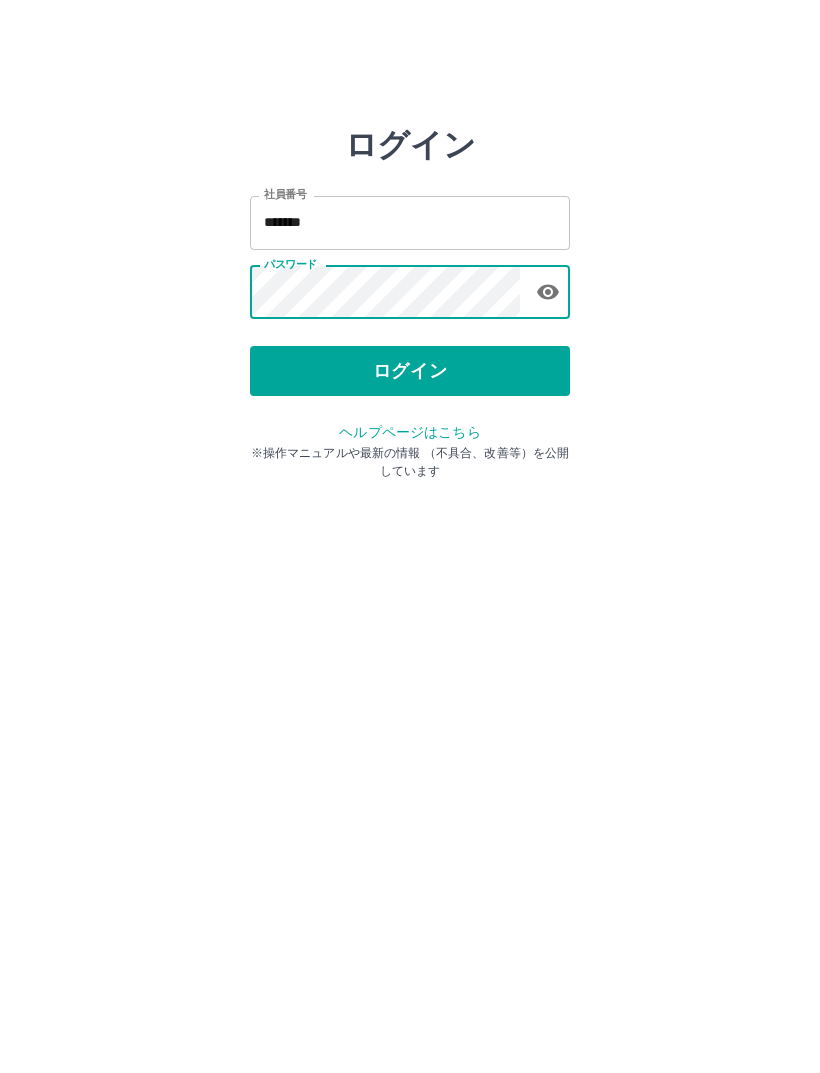 click at bounding box center [548, 292] 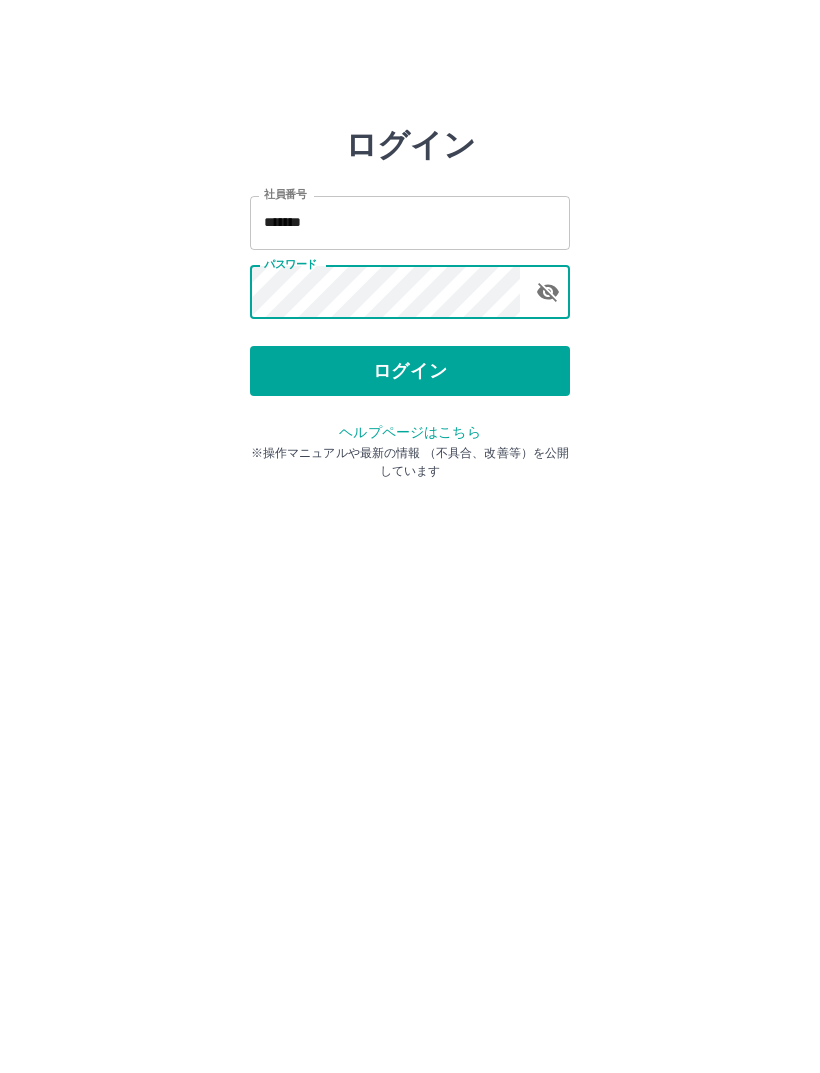 click on "ログイン" at bounding box center [410, 371] 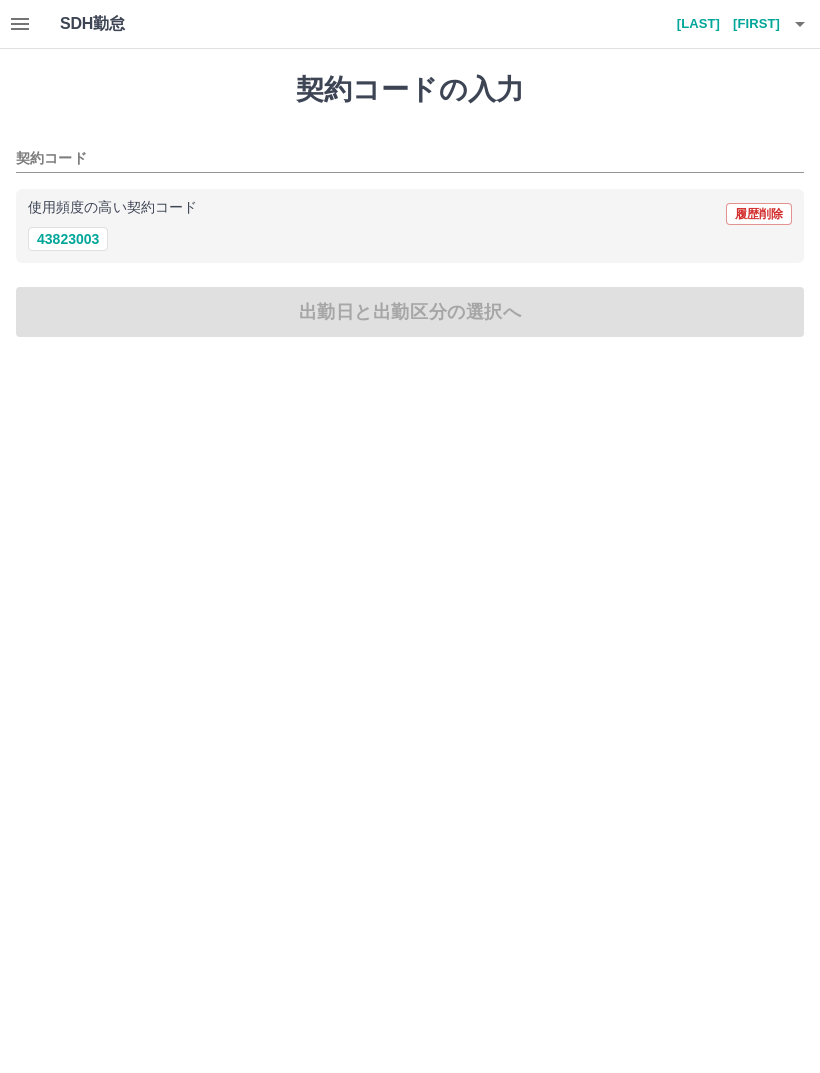 scroll, scrollTop: 0, scrollLeft: 0, axis: both 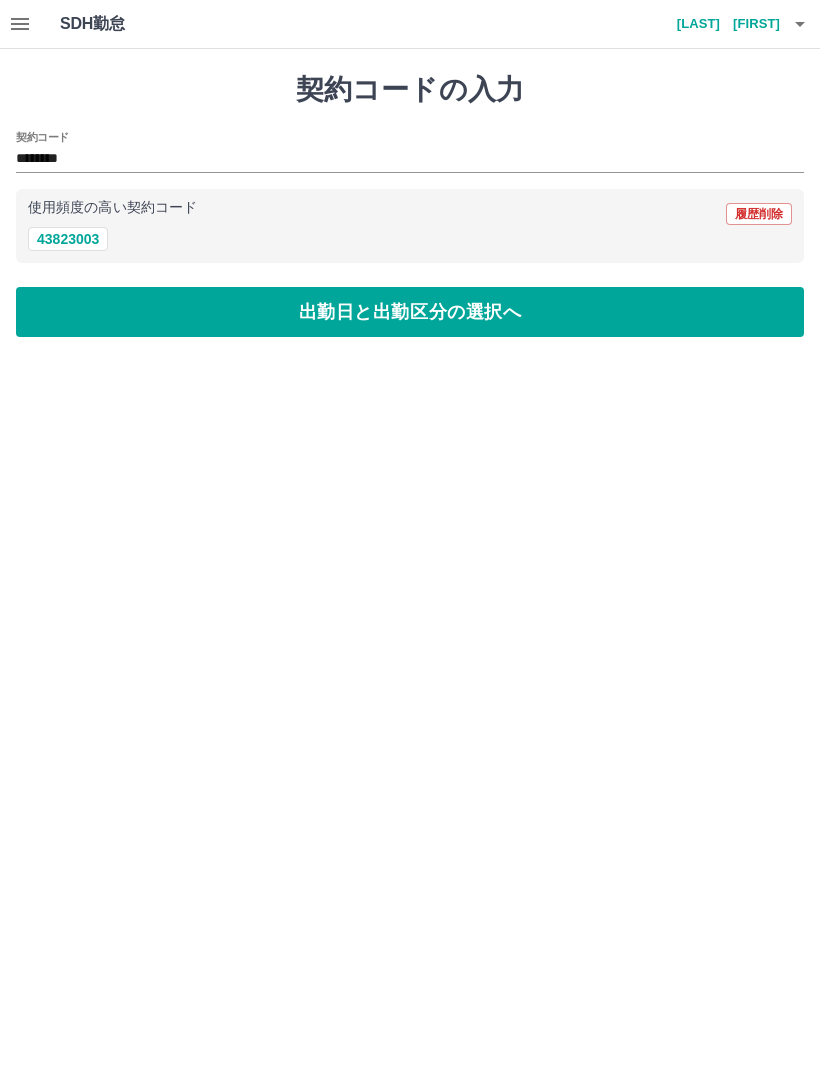 click on "出勤日と出勤区分の選択へ" at bounding box center (410, 312) 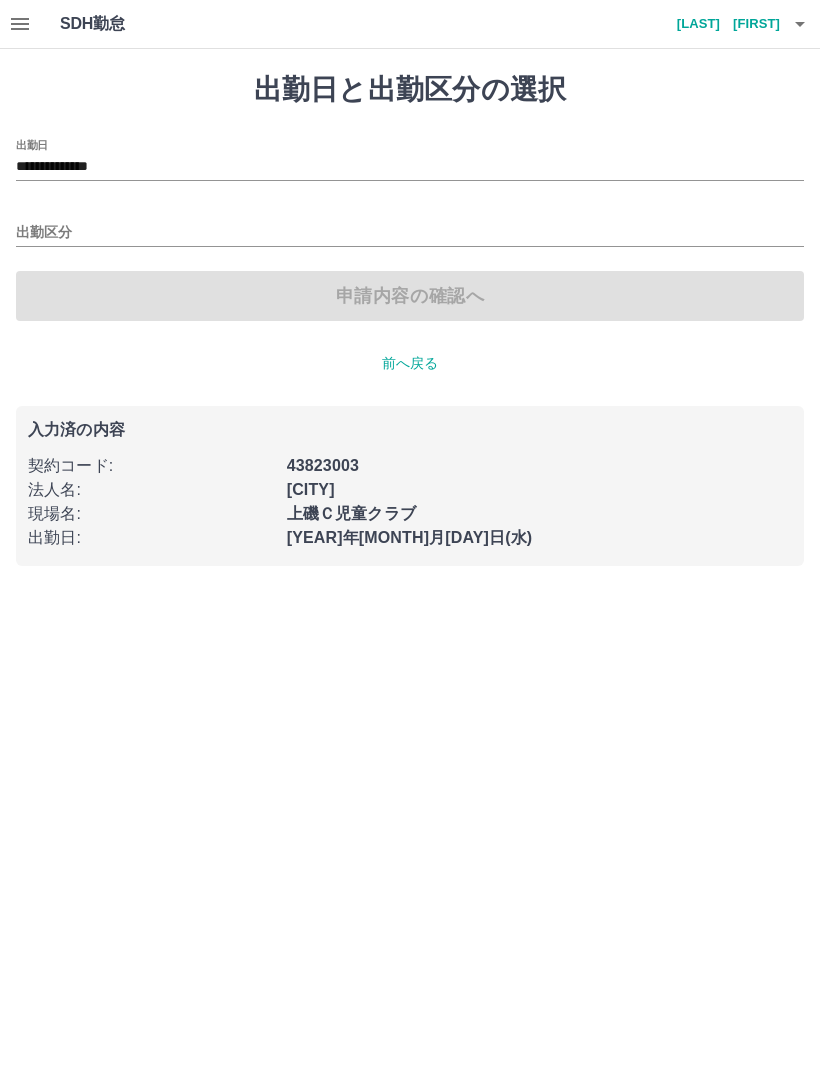 click on "出勤区分" at bounding box center (410, 233) 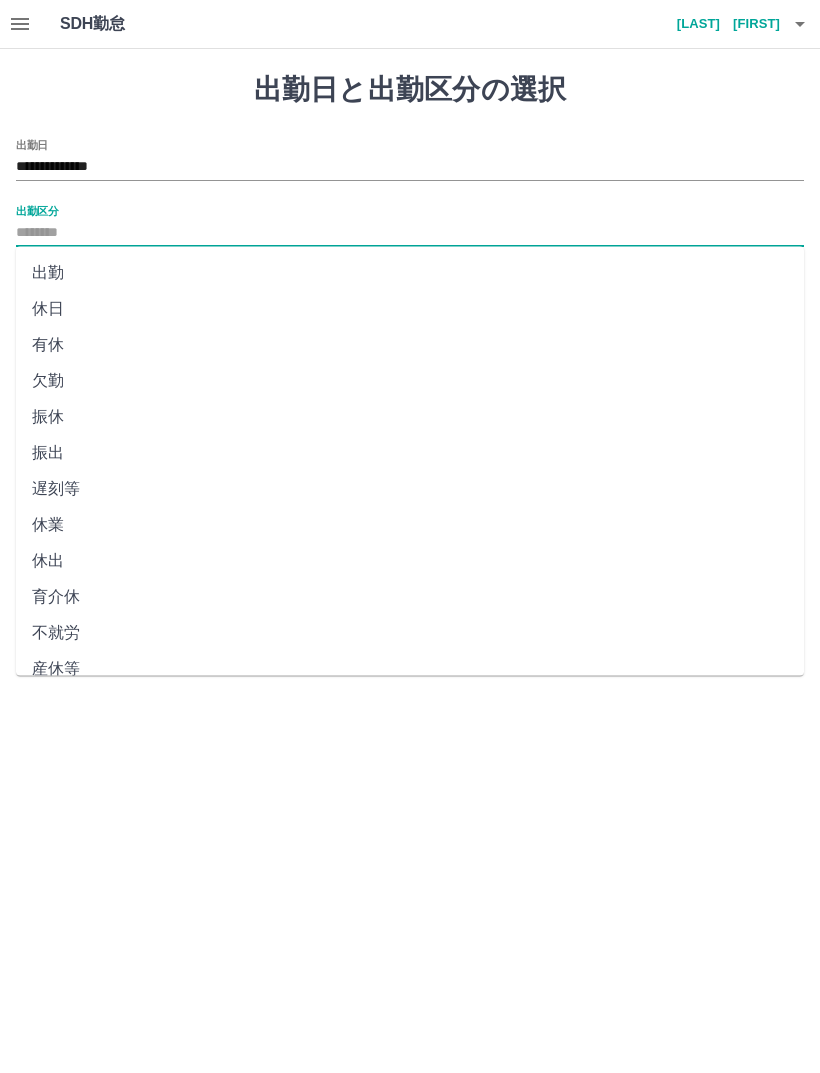click on "出勤" at bounding box center (410, 273) 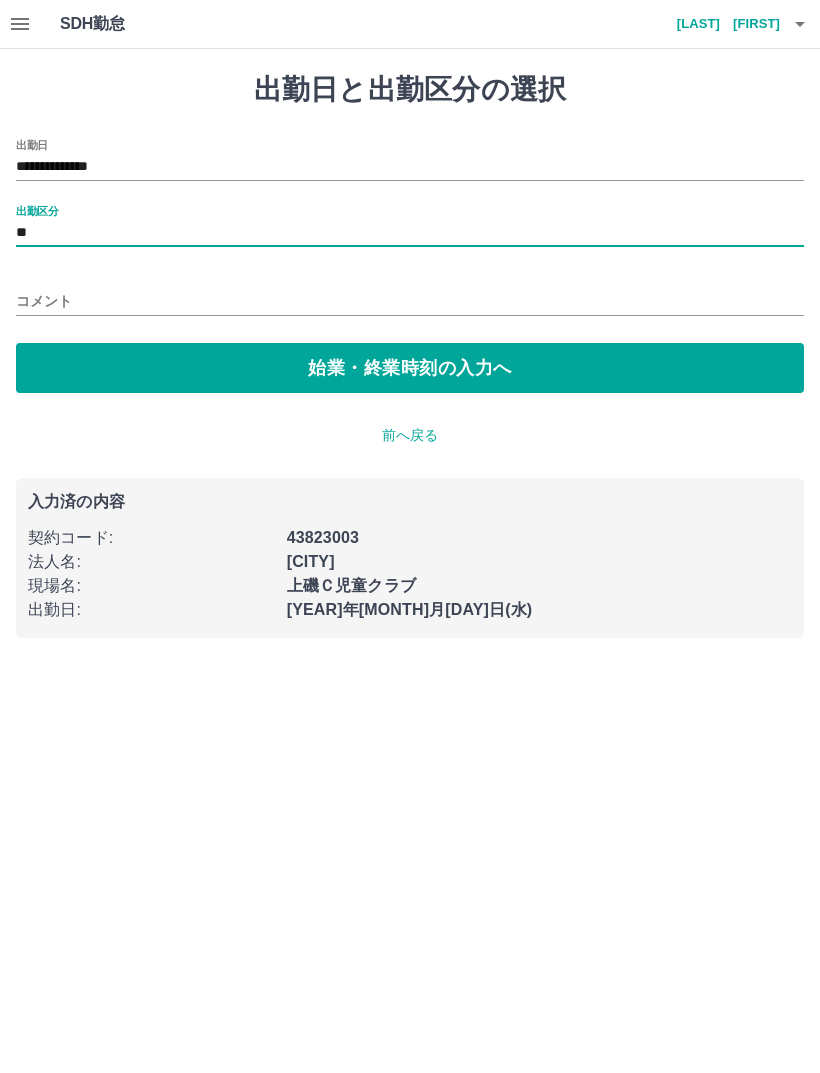 click on "始業・終業時刻の入力へ" at bounding box center [410, 368] 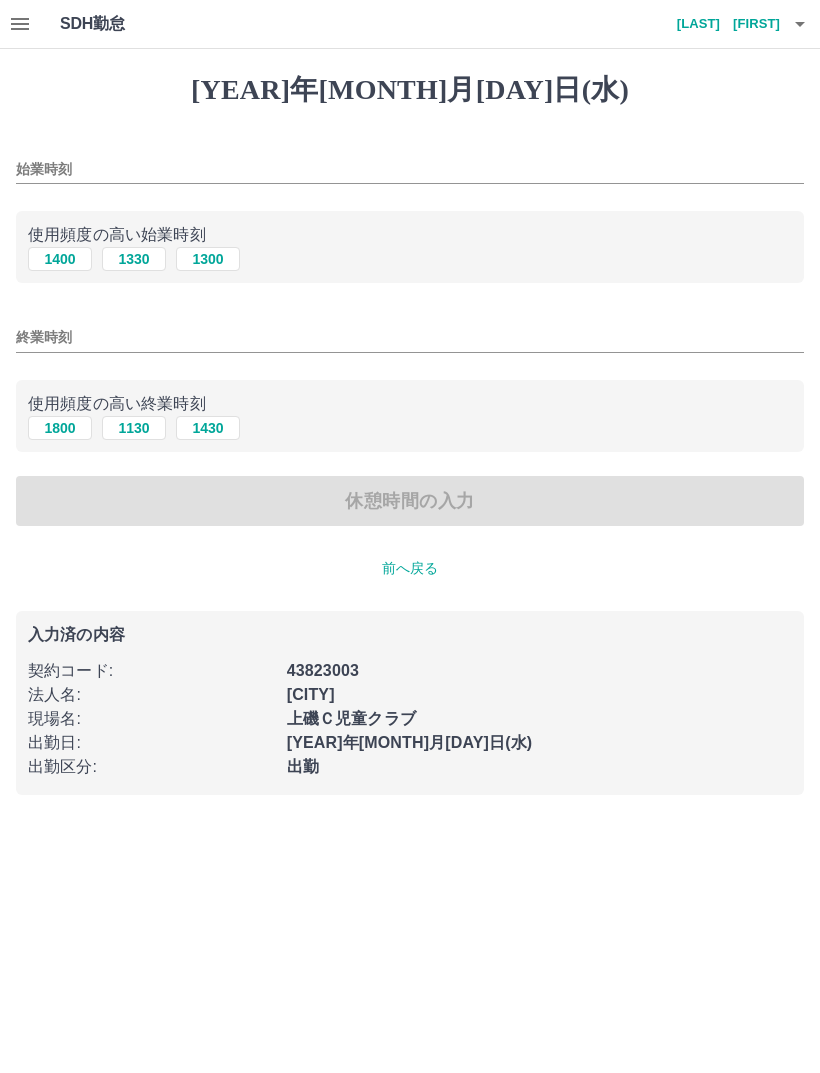 click on "1300" at bounding box center [208, 259] 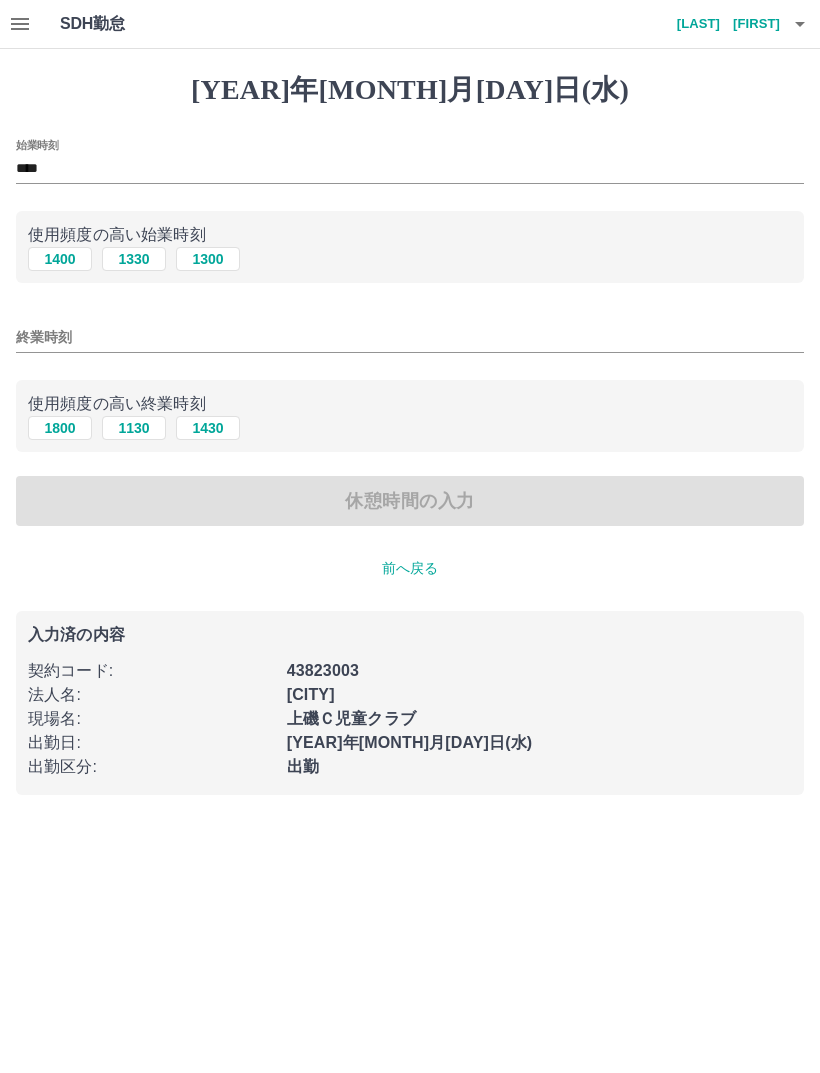 click on "1800" at bounding box center (60, 259) 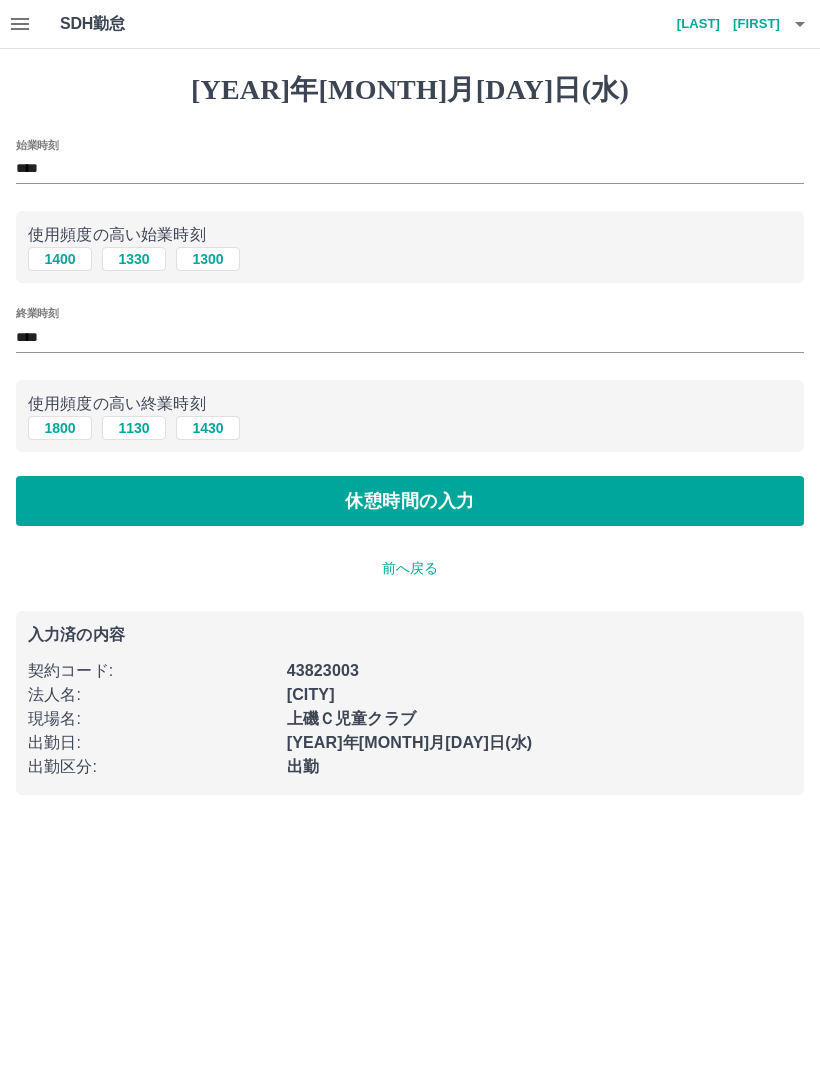 click on "休憩時間の入力" at bounding box center (410, 501) 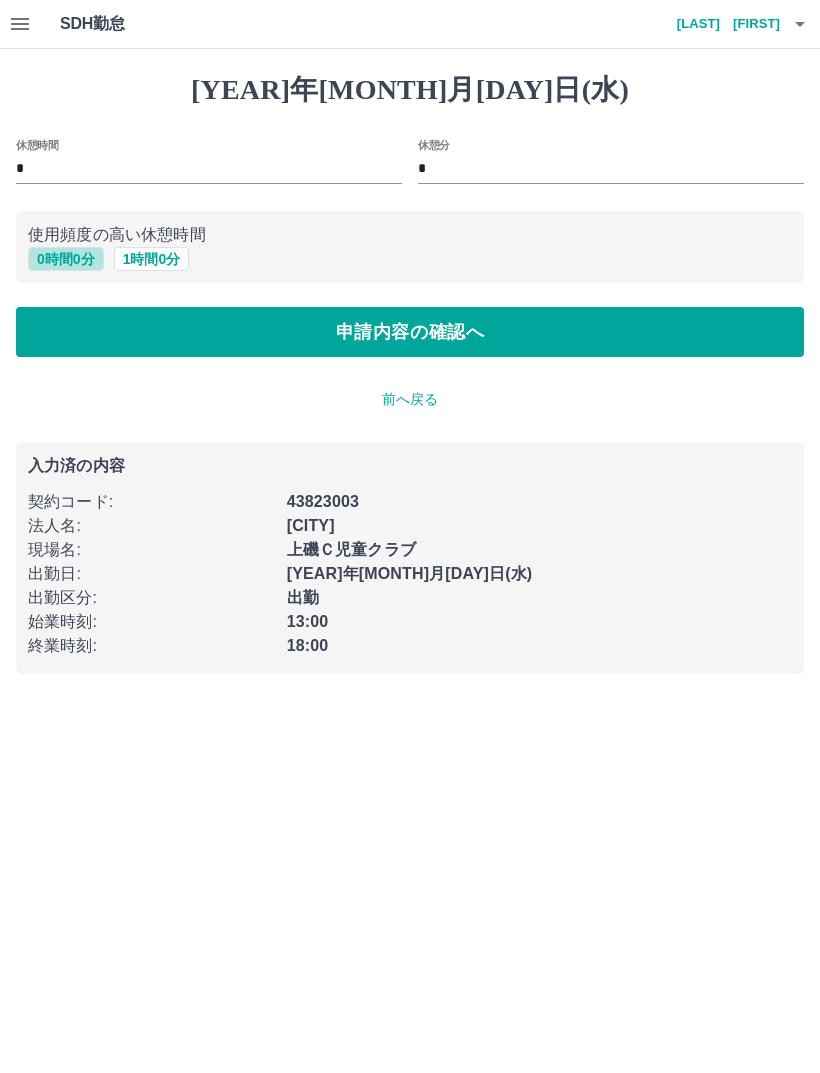 click on "0 時間 0 分" at bounding box center (66, 259) 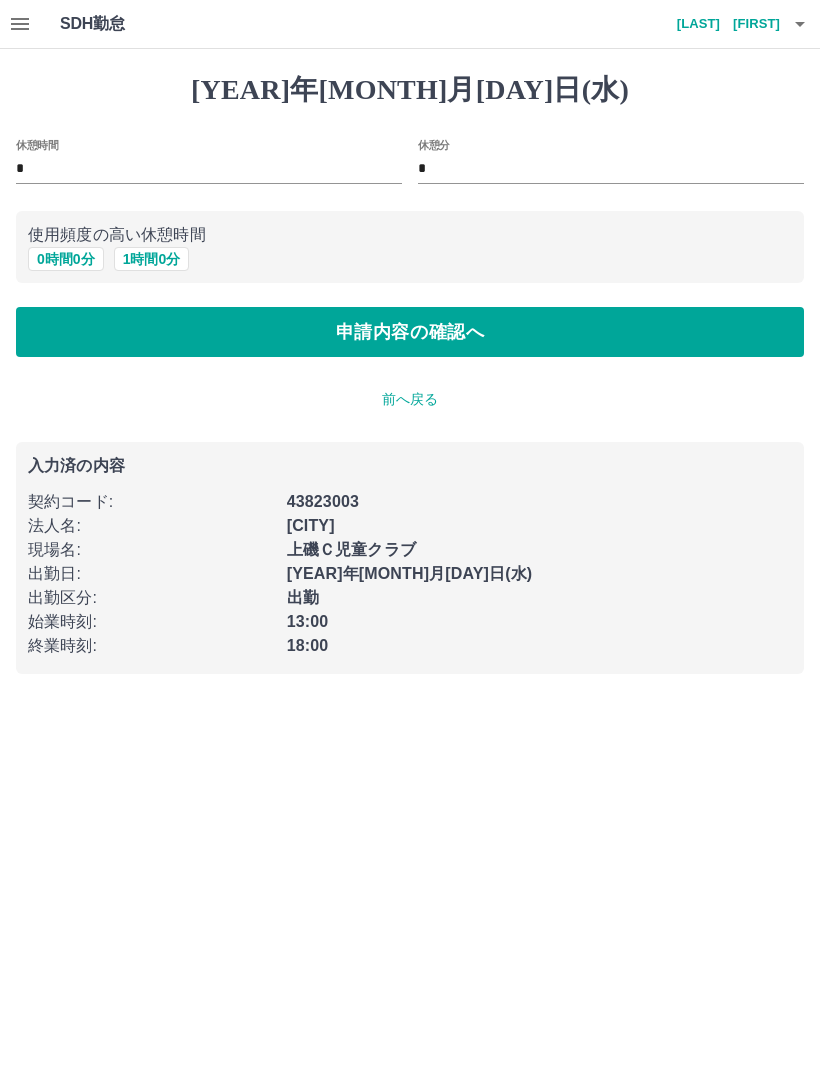 click on "申請内容の確認へ" at bounding box center (410, 332) 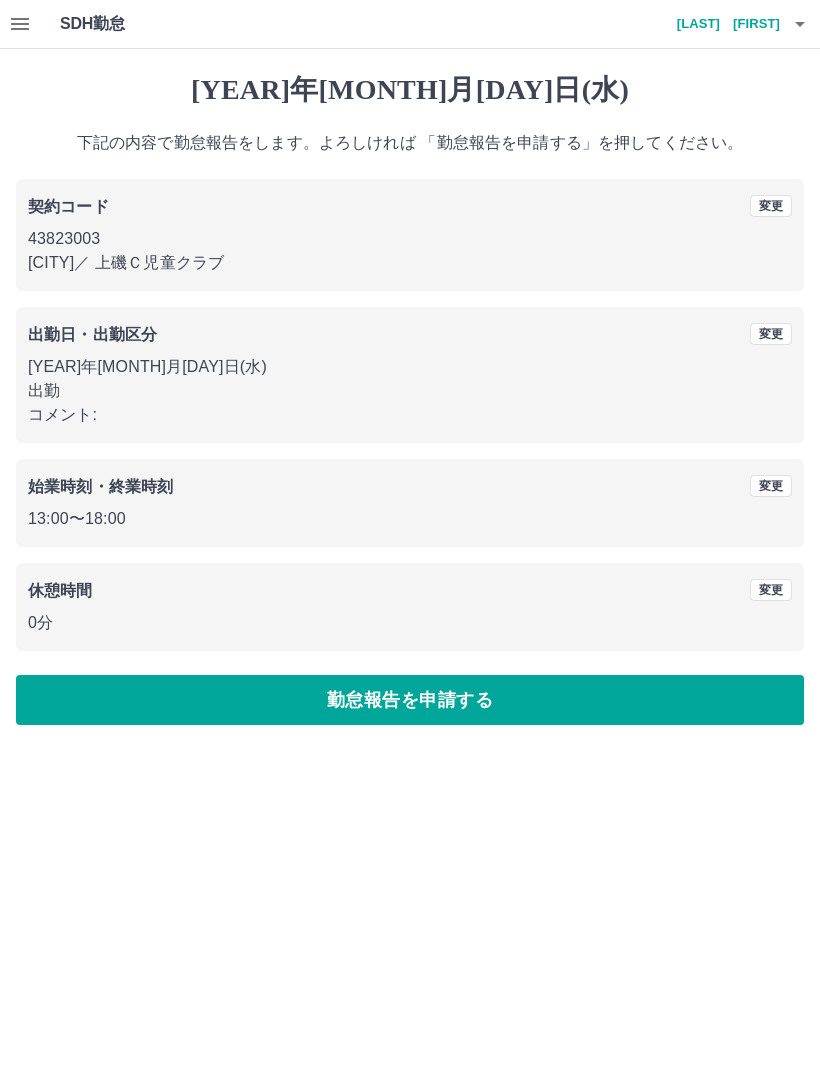 click on "勤怠報告を申請する" at bounding box center [410, 700] 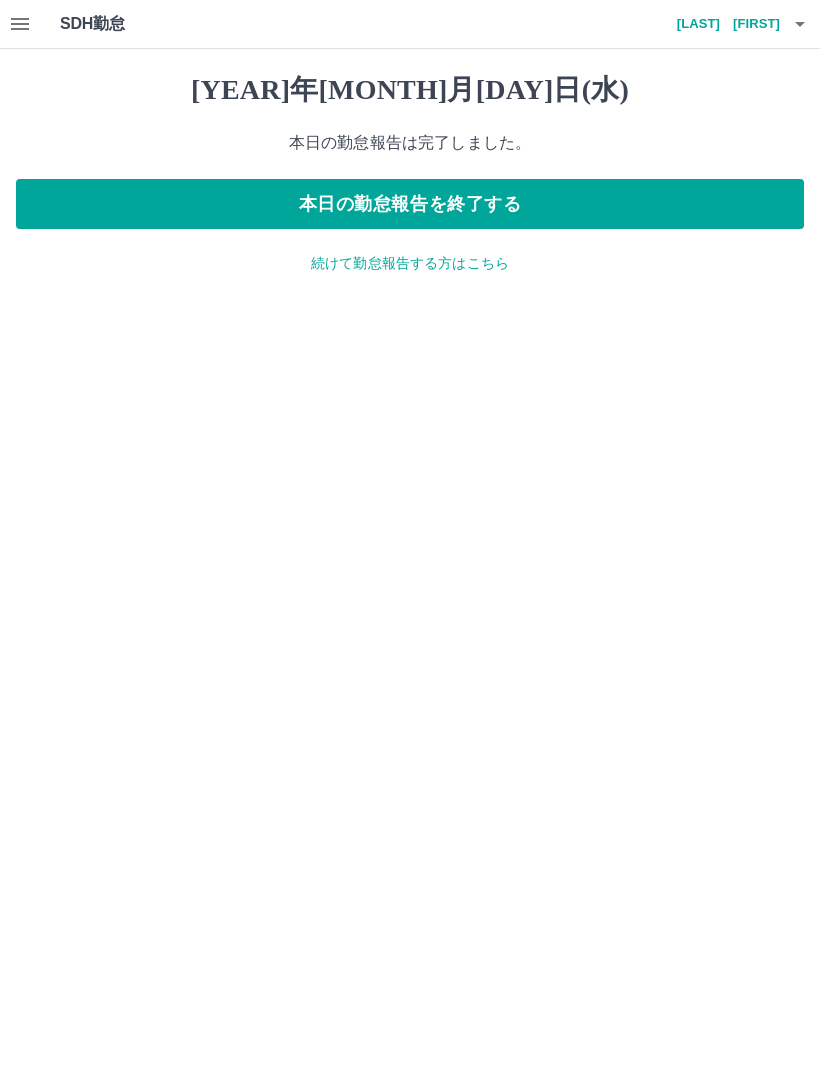 click on "本日の勤怠報告を終了する" at bounding box center [410, 204] 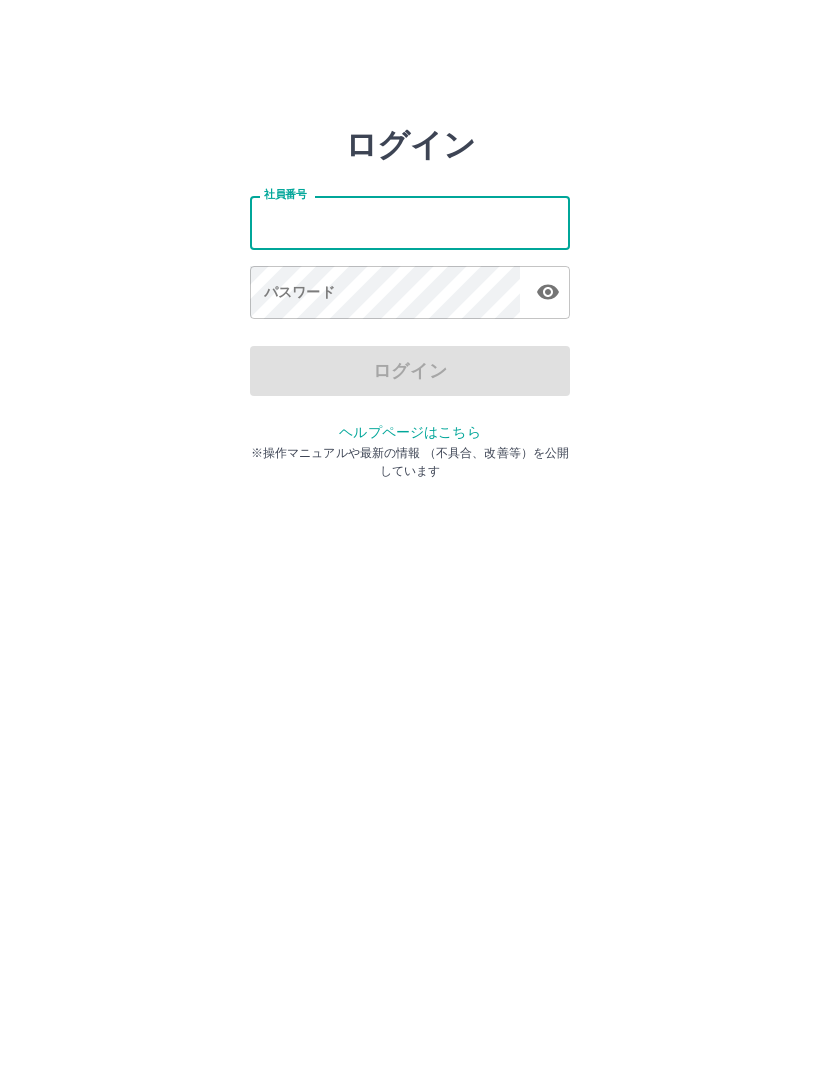 scroll, scrollTop: 0, scrollLeft: 0, axis: both 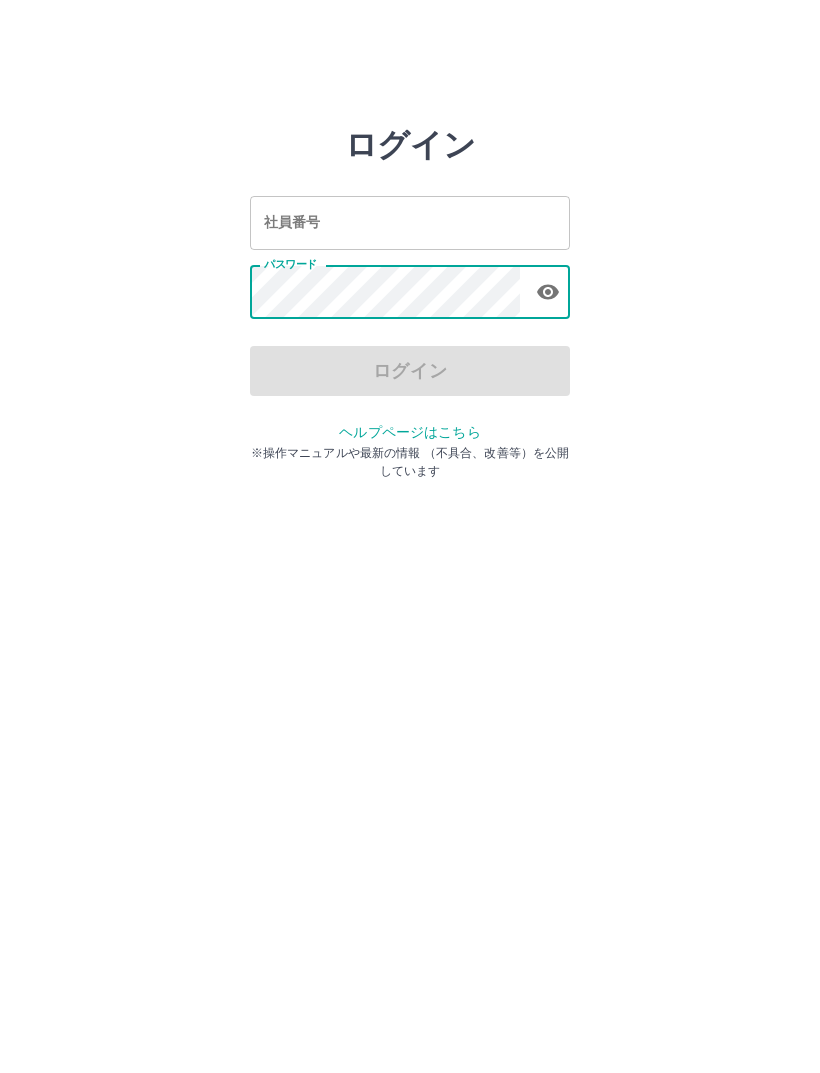 click on "社員番号" at bounding box center [410, 222] 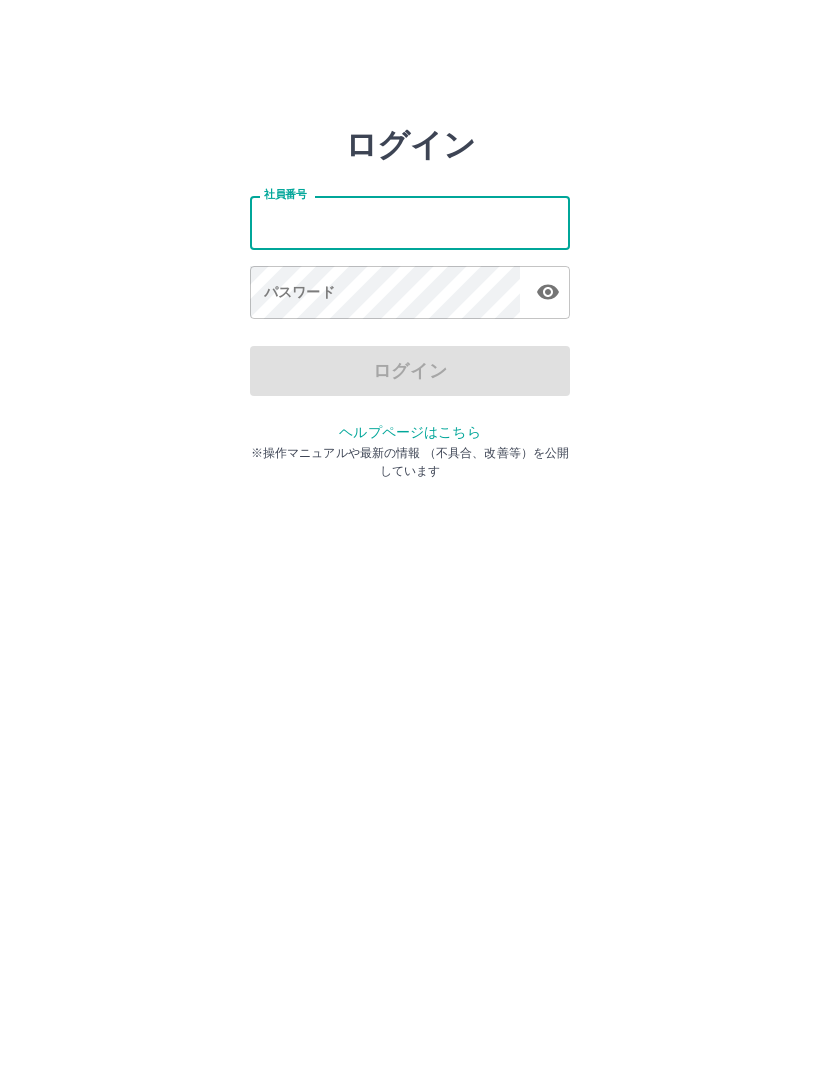 click on "社員番号" at bounding box center [410, 222] 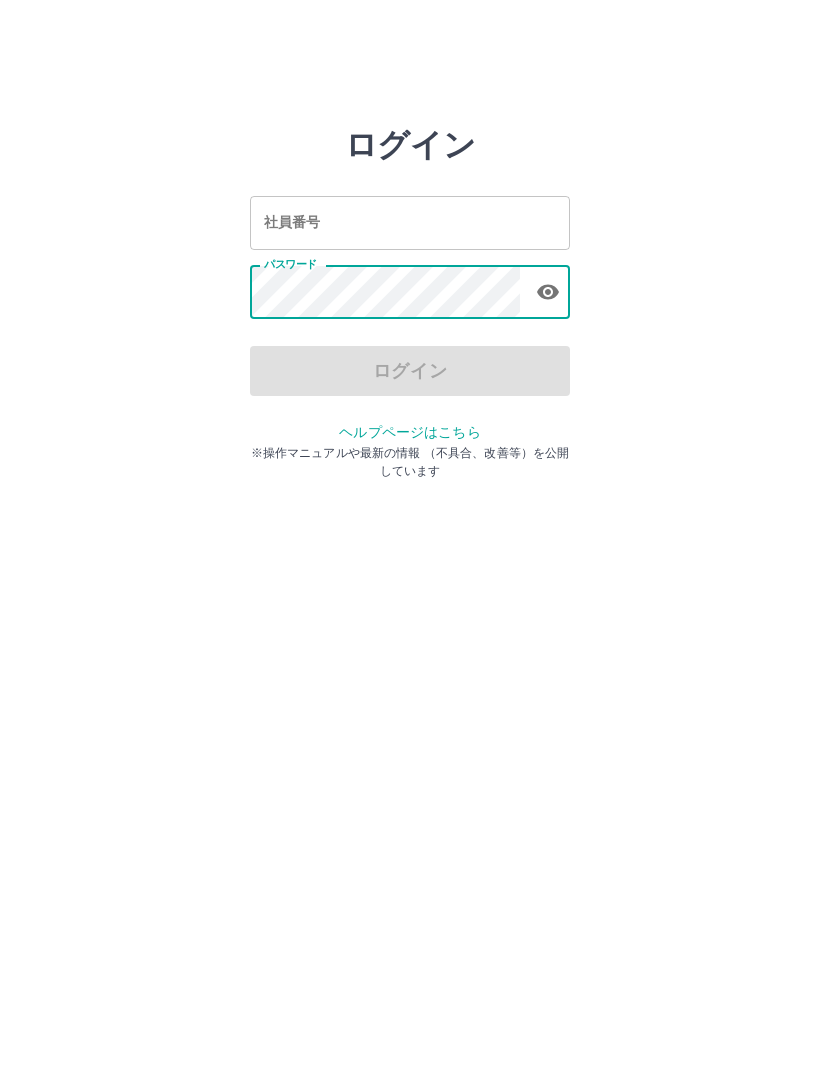click on "ログイン 社員番号 社員番号 パスワード パスワード ログイン ヘルプページはこちら ※操作マニュアルや最新の情報 （不具合、改善等）を公開しています" at bounding box center (410, 286) 